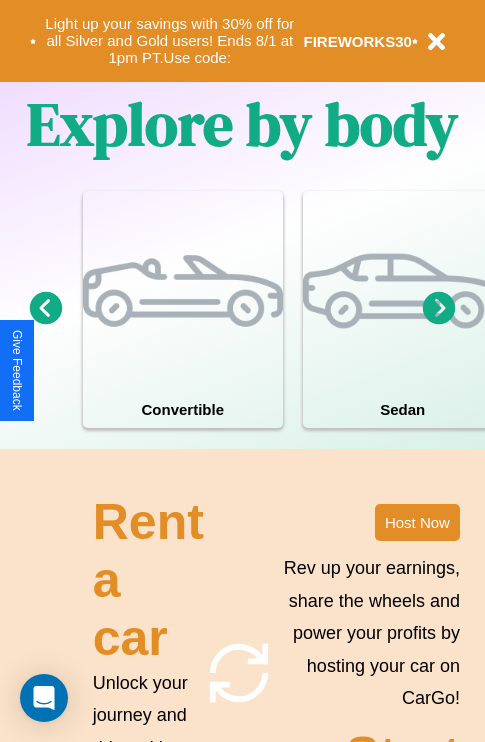 scroll, scrollTop: 1558, scrollLeft: 0, axis: vertical 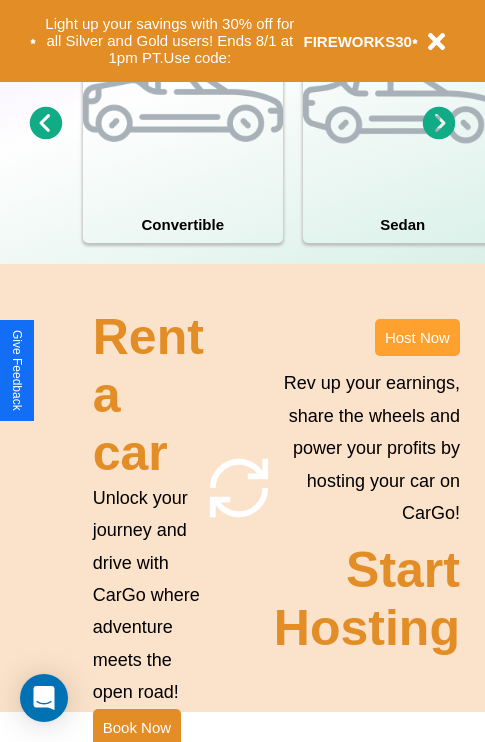 click on "Host Now" at bounding box center (417, 337) 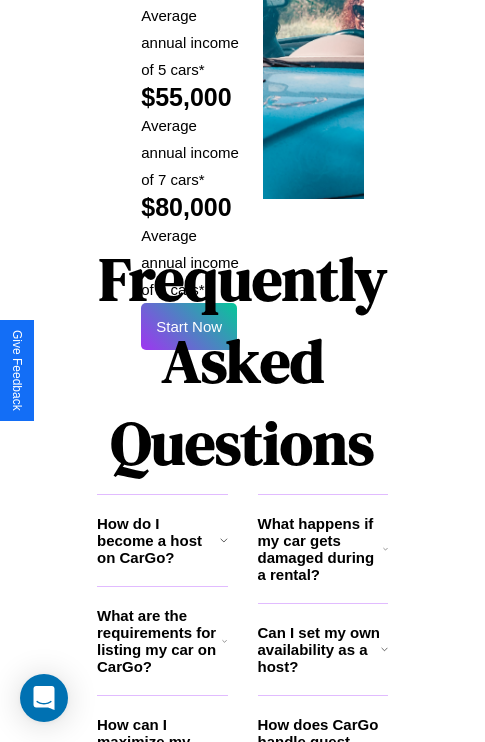 scroll, scrollTop: 3255, scrollLeft: 0, axis: vertical 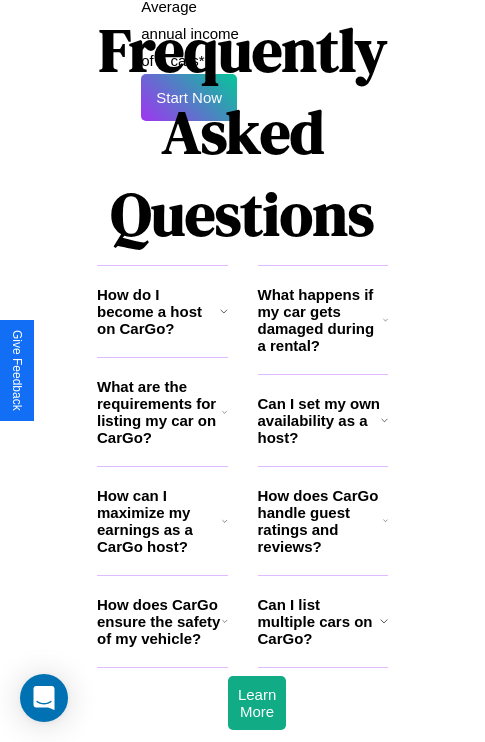 click 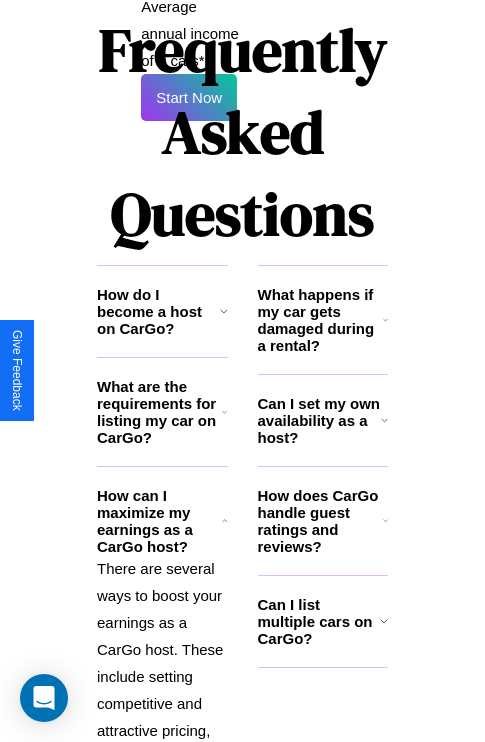 click 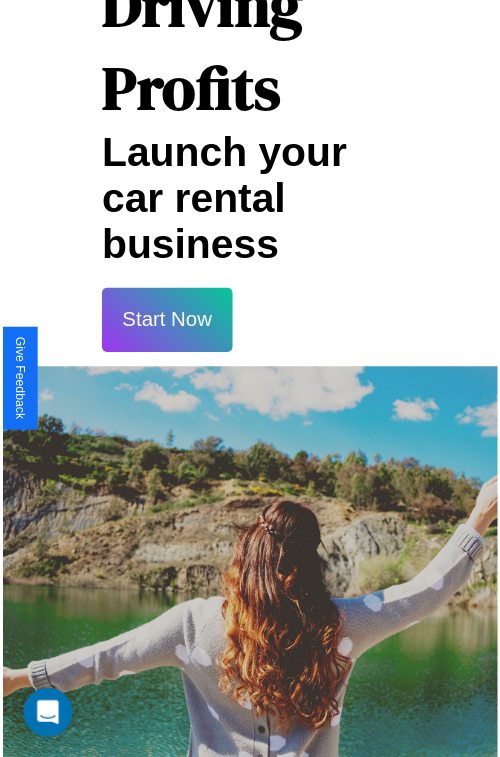 scroll, scrollTop: 35, scrollLeft: 0, axis: vertical 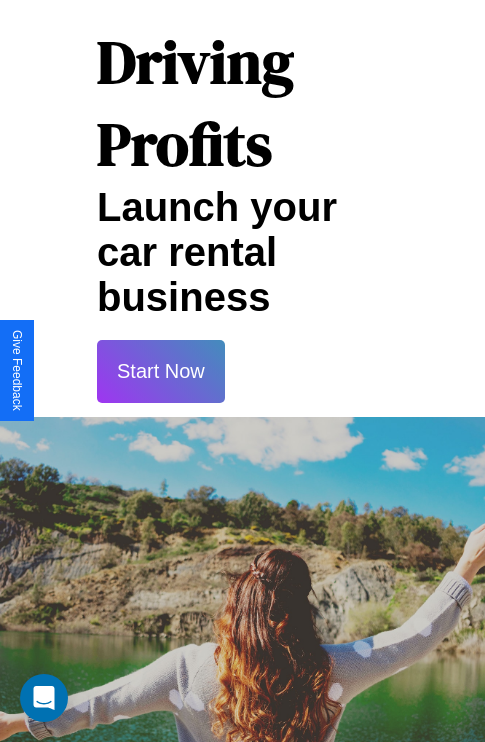 click on "Start Now" at bounding box center [161, 371] 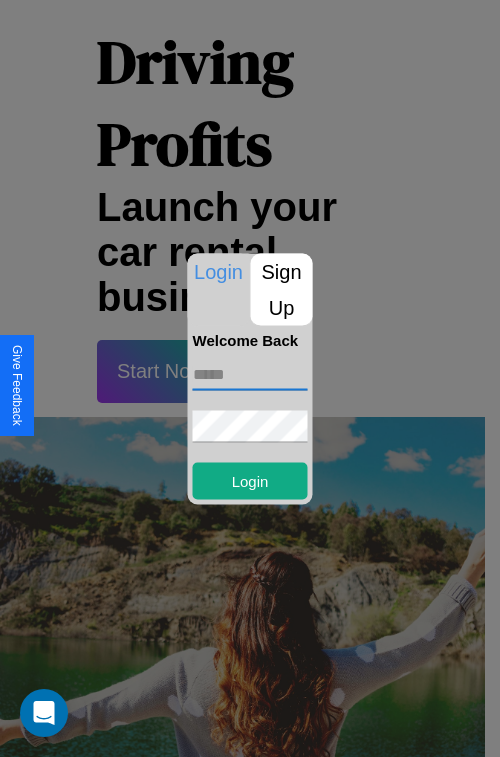 click at bounding box center (250, 374) 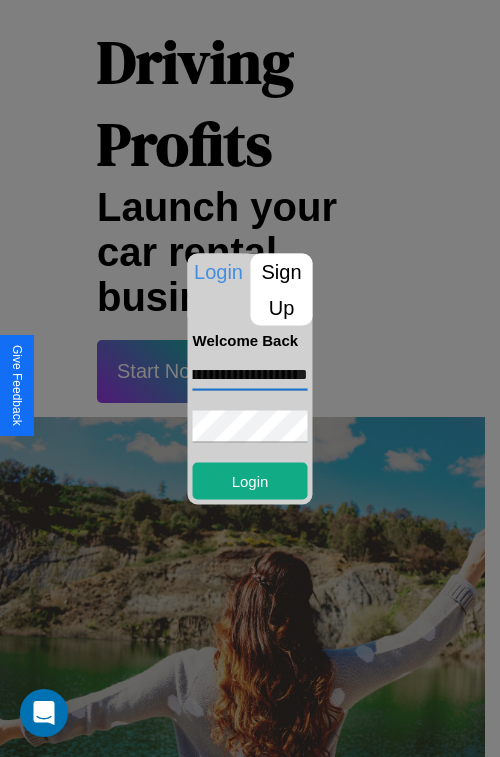 scroll, scrollTop: 0, scrollLeft: 102, axis: horizontal 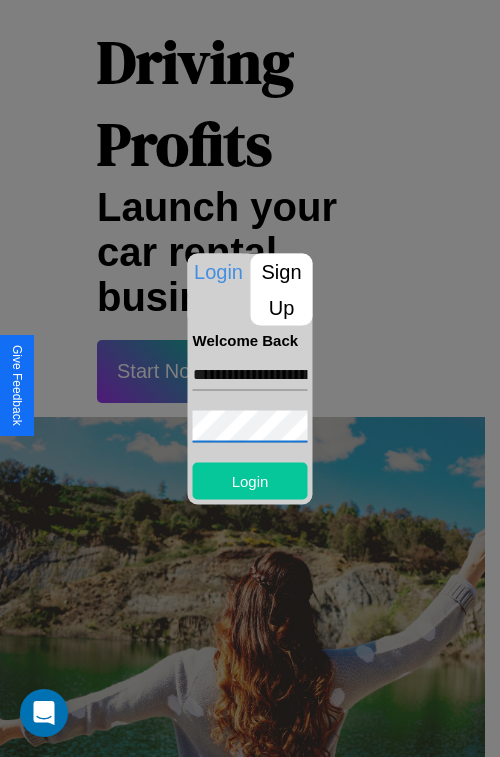 click on "Login" at bounding box center [250, 480] 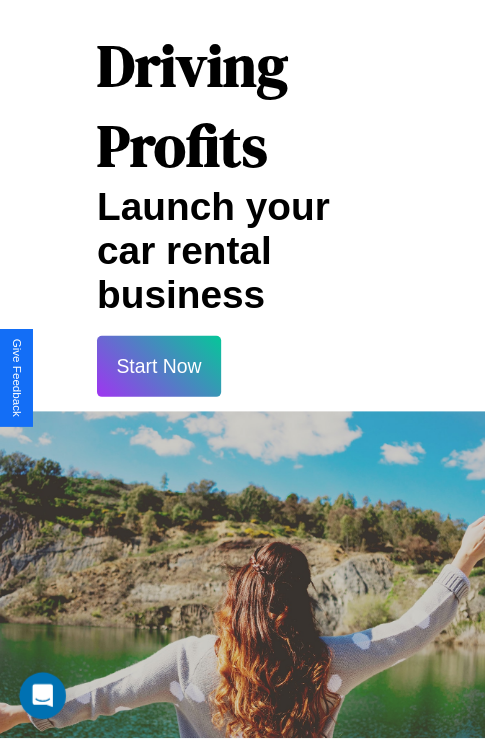 scroll, scrollTop: 37, scrollLeft: 0, axis: vertical 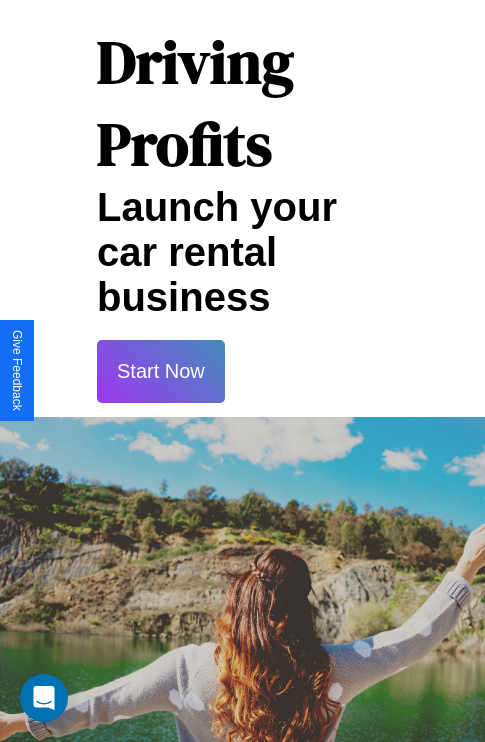 click on "Start Now" at bounding box center [161, 371] 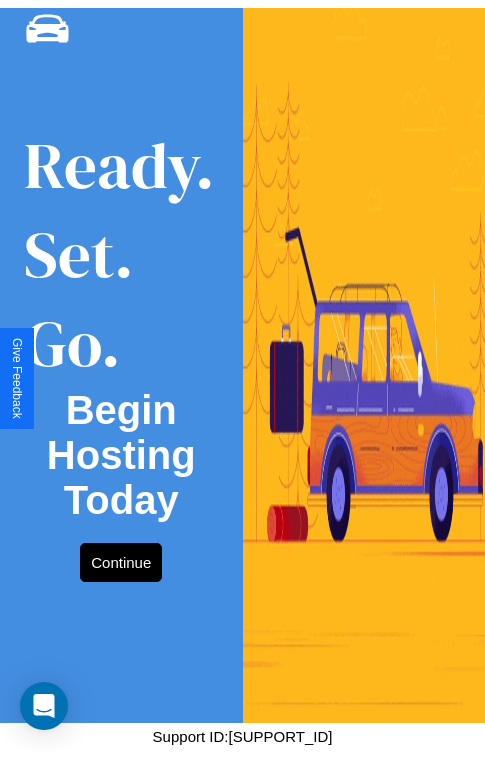 scroll, scrollTop: 0, scrollLeft: 0, axis: both 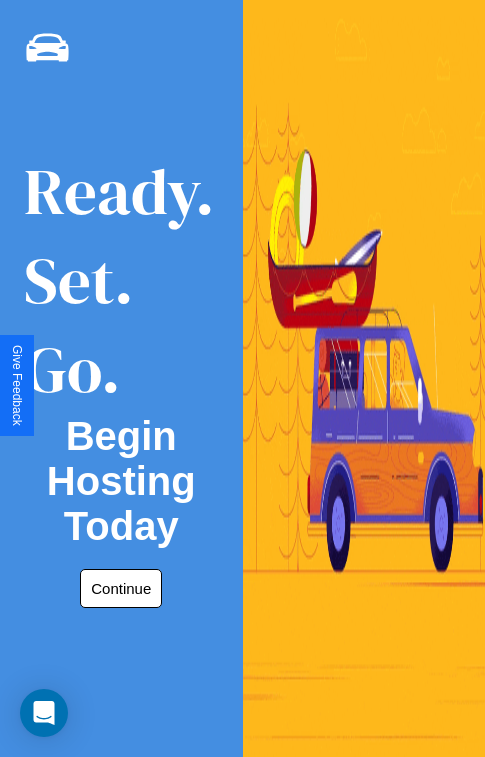 click on "Continue" at bounding box center (121, 588) 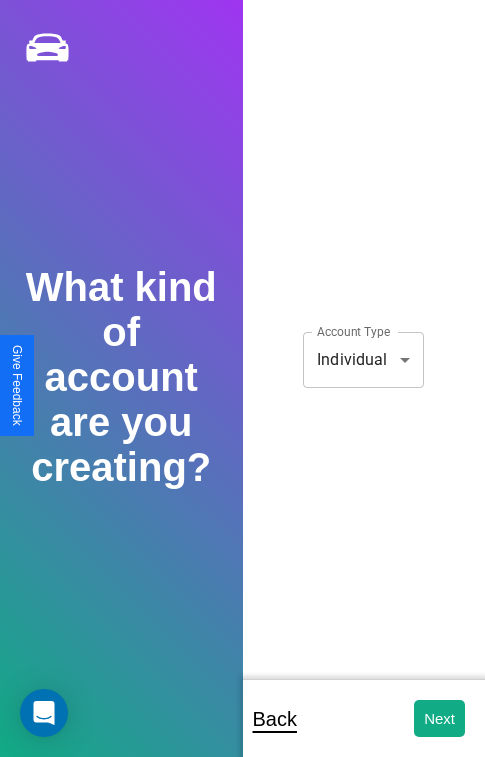 click on "**********" at bounding box center (242, 392) 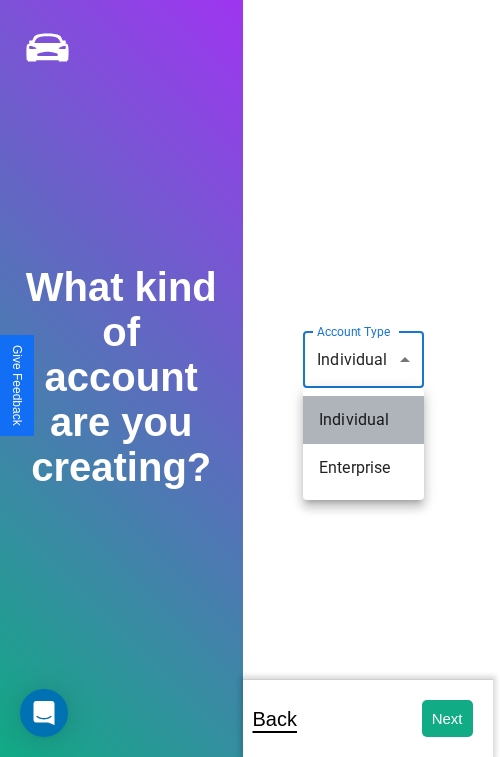click on "Individual" at bounding box center [363, 420] 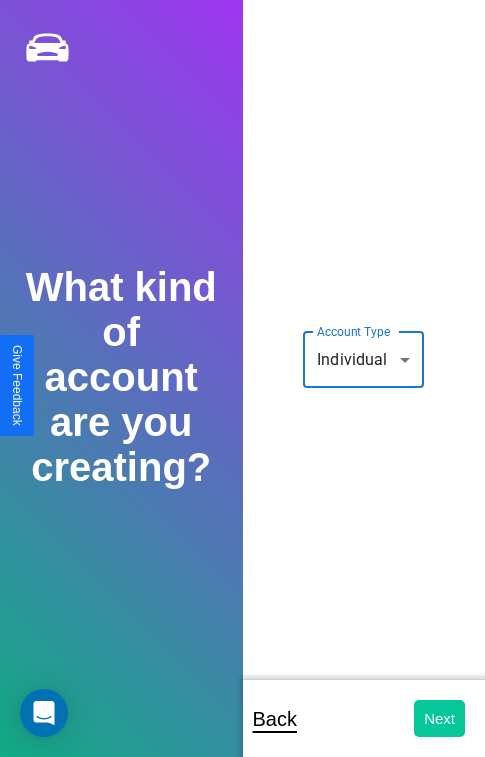 click on "Next" at bounding box center (439, 718) 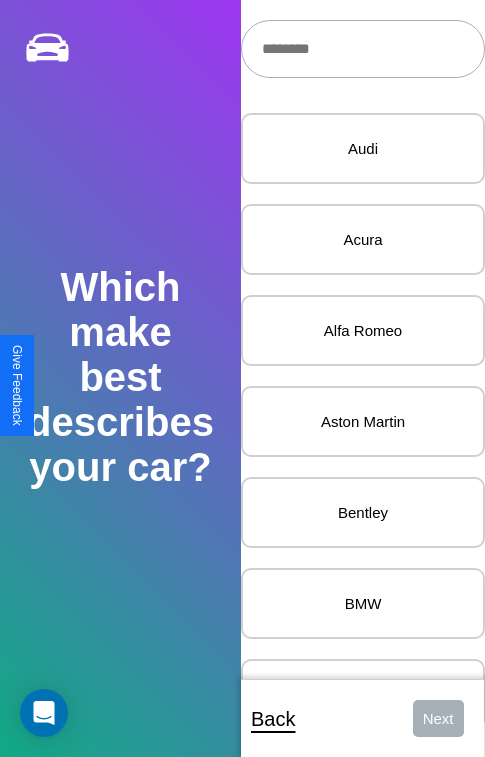 scroll, scrollTop: 27, scrollLeft: 0, axis: vertical 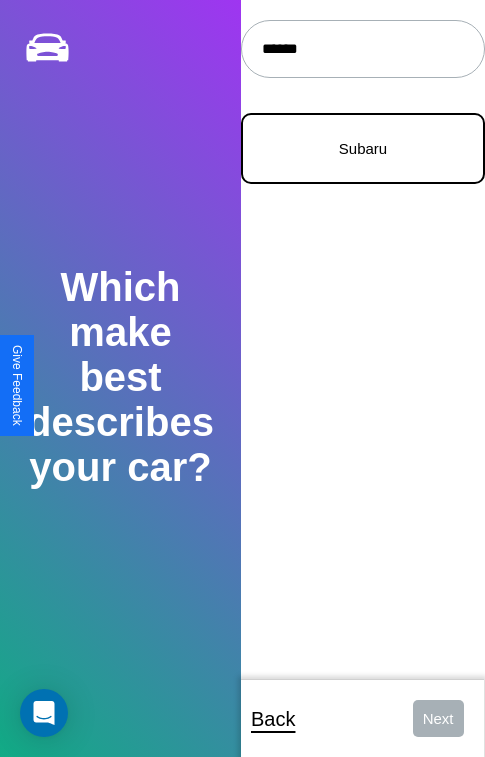 type on "******" 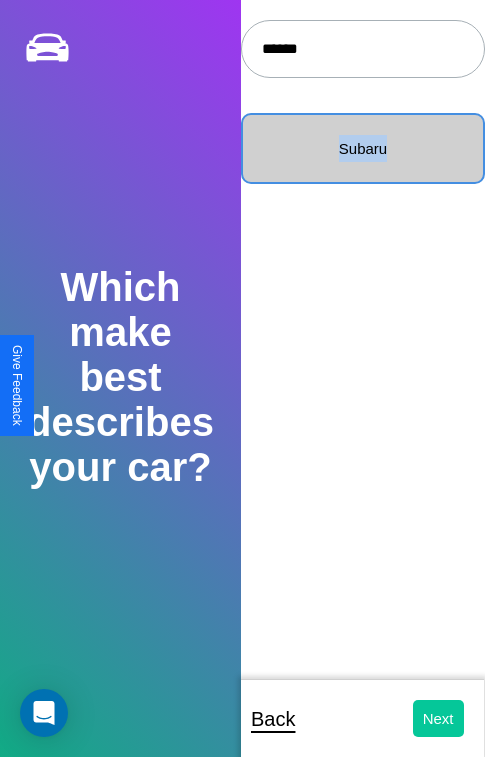 click on "Next" at bounding box center [438, 718] 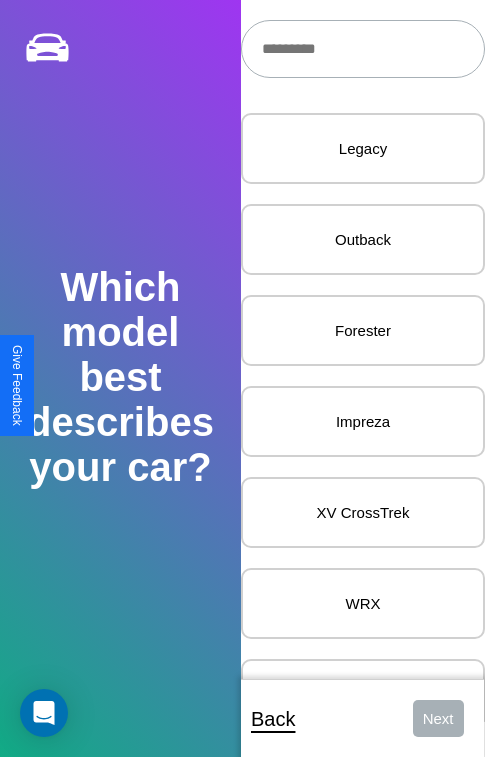 scroll, scrollTop: 27, scrollLeft: 0, axis: vertical 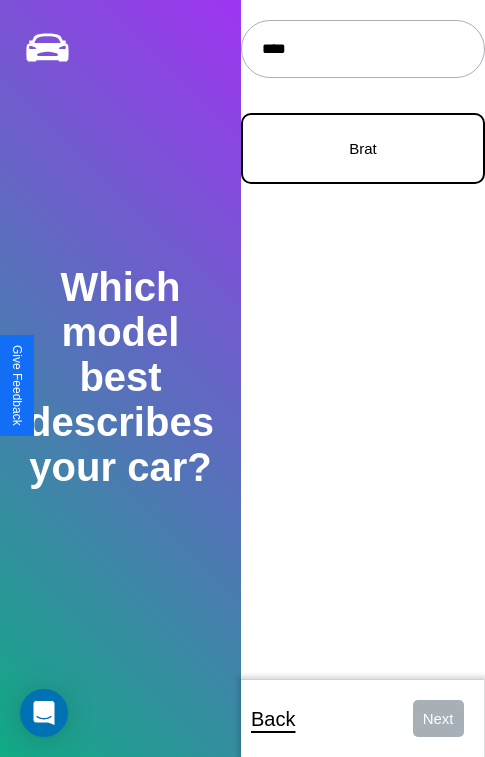 type on "****" 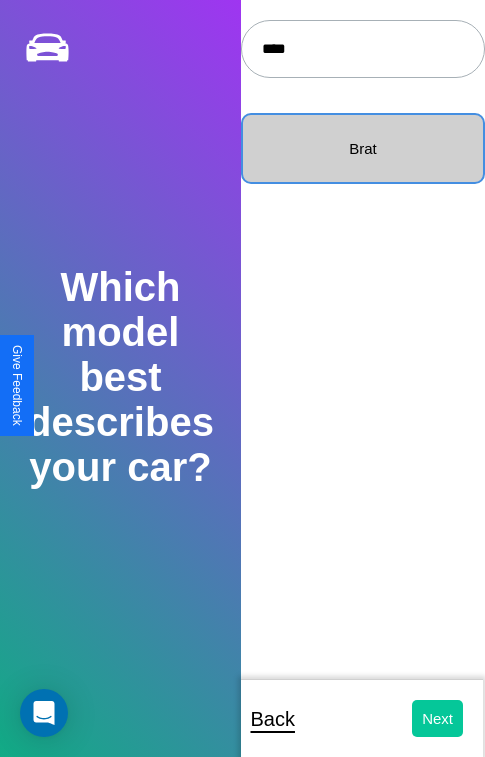 click on "Next" at bounding box center (438, 718) 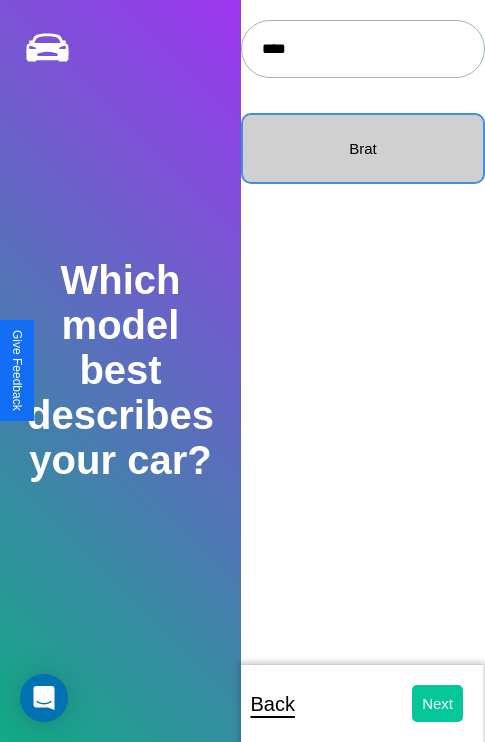 select on "*****" 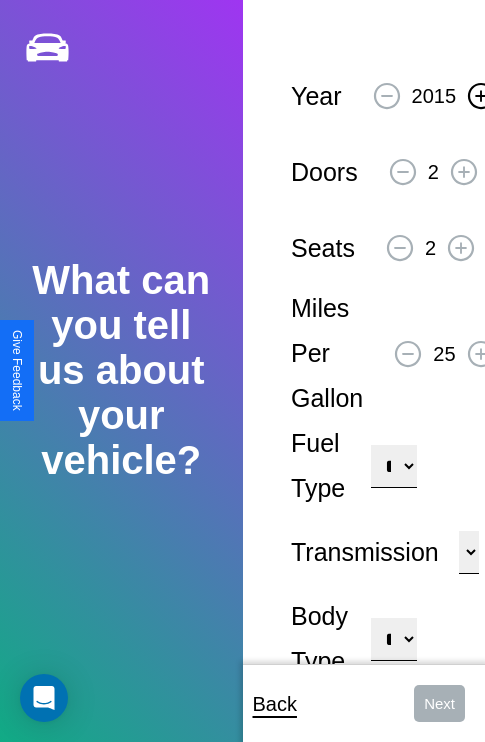 click 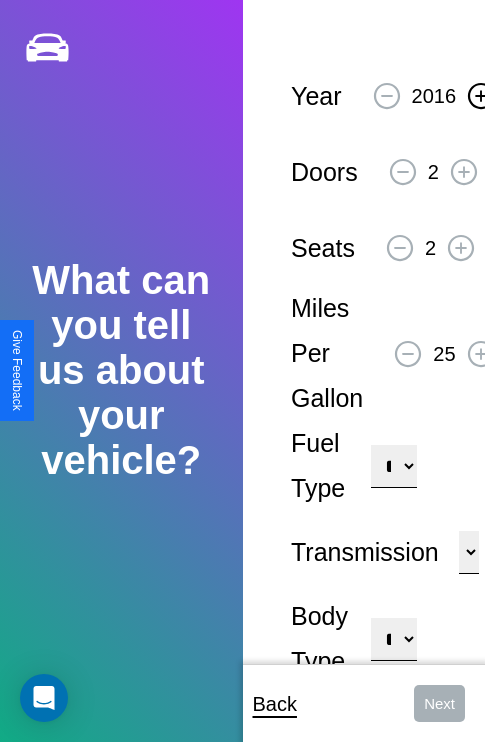 click 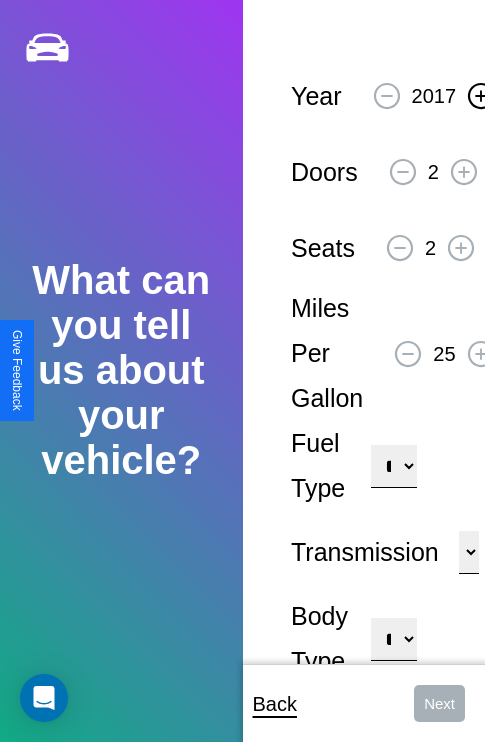 click 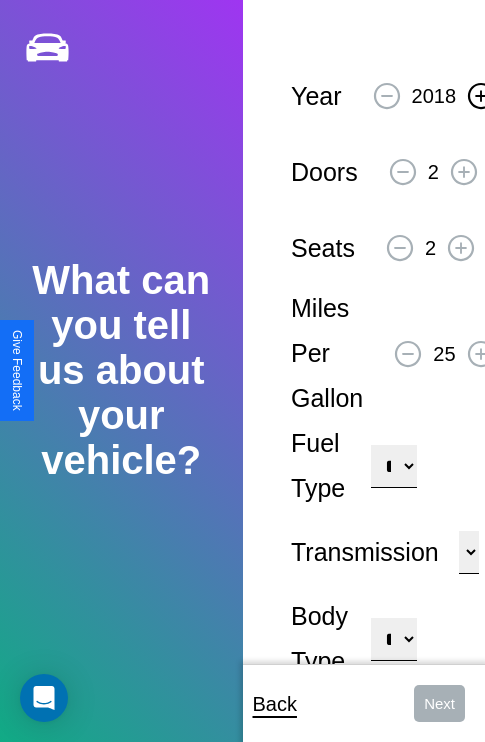click 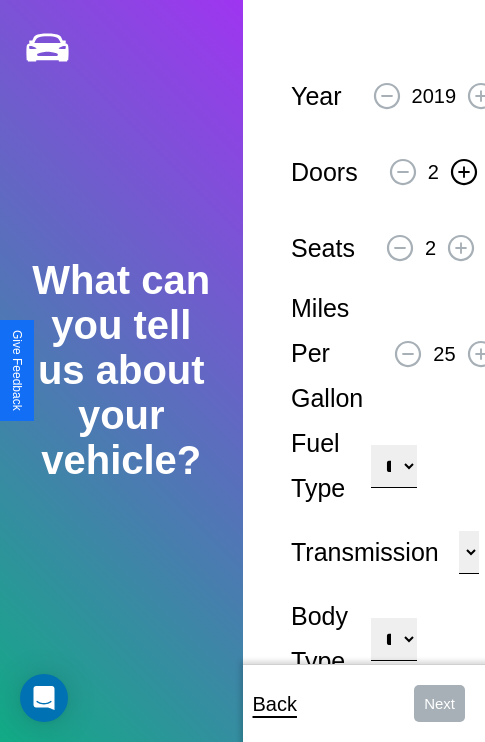 click 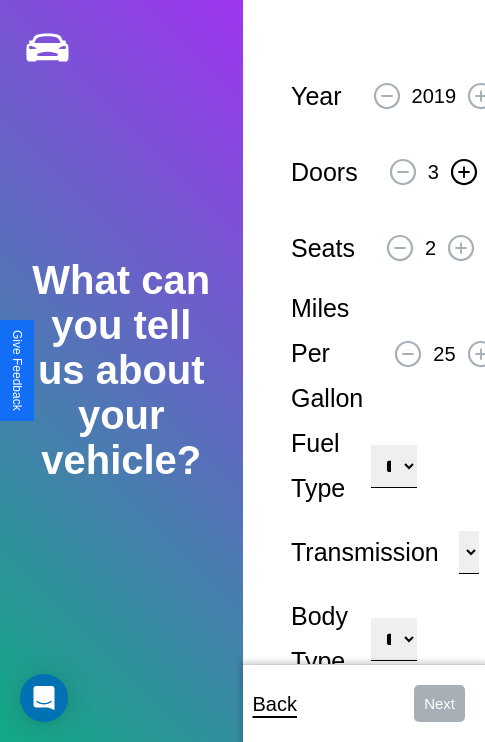 click 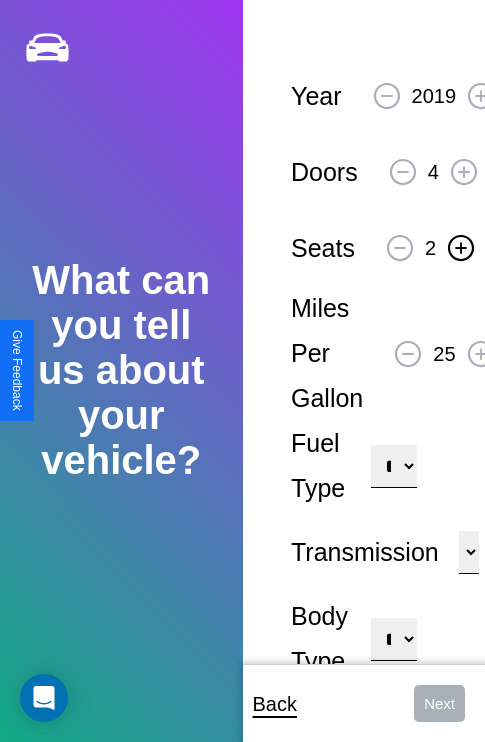 click 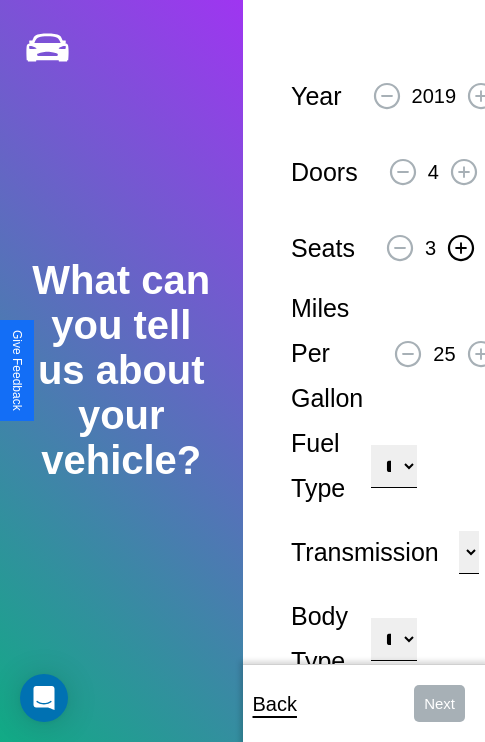 click 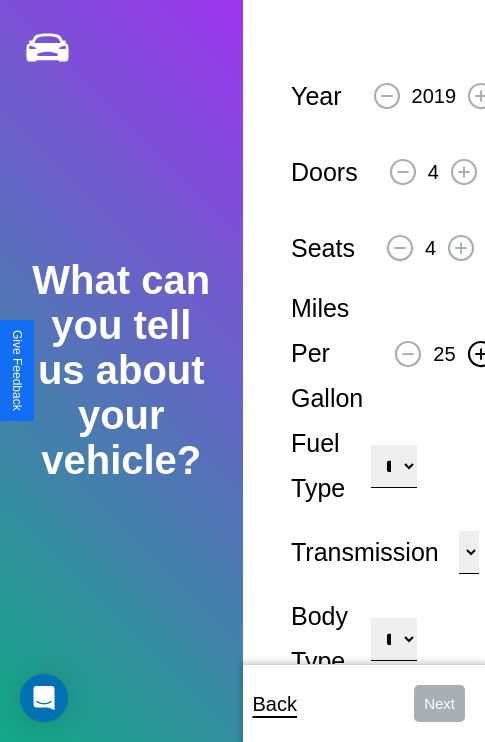 click 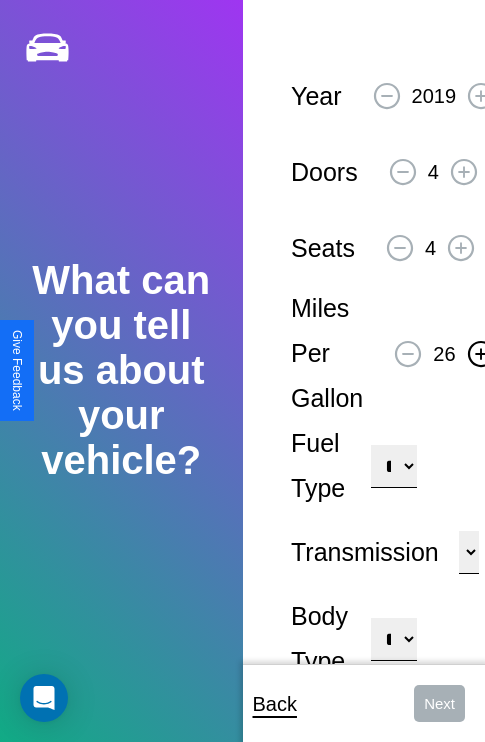 click 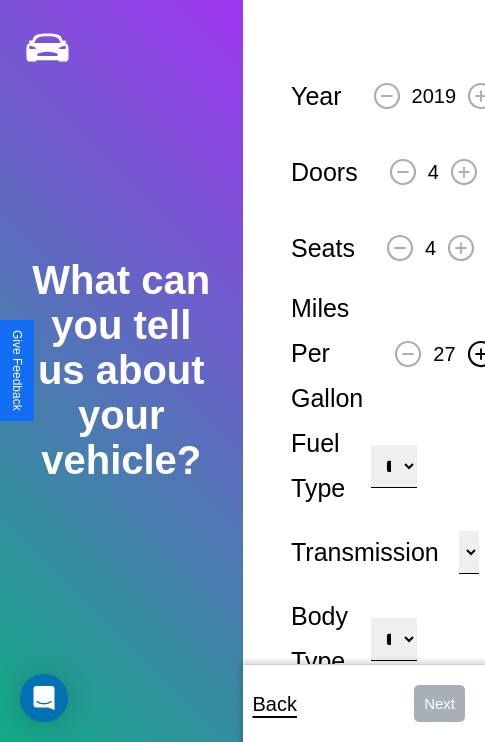 click 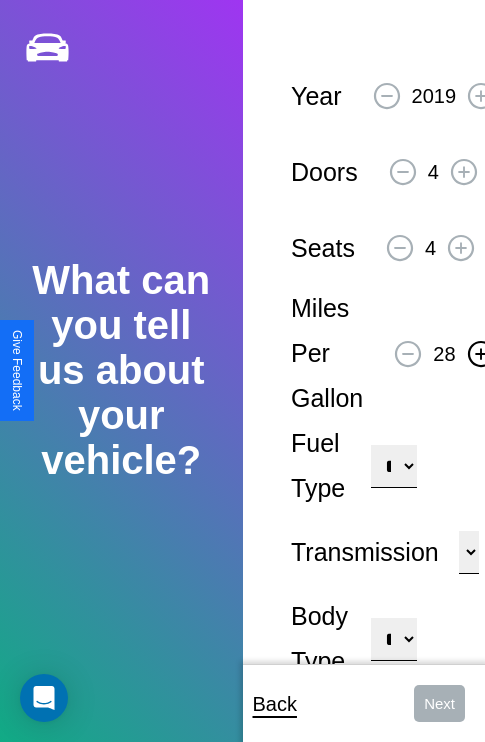 click on "**********" at bounding box center (393, 466) 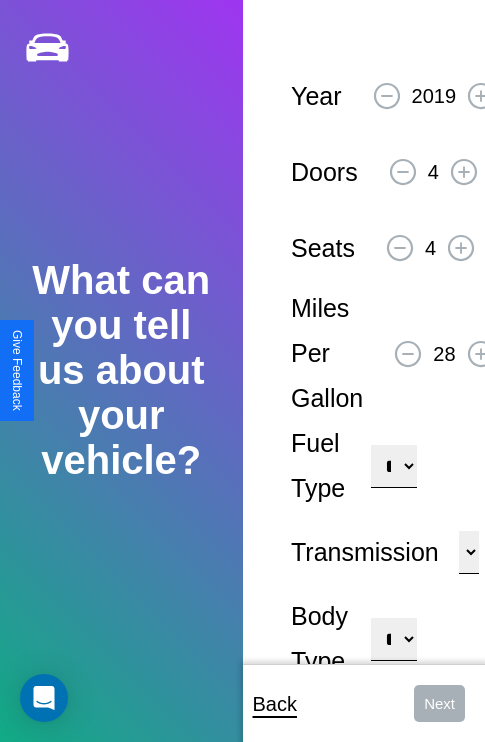 select on "**********" 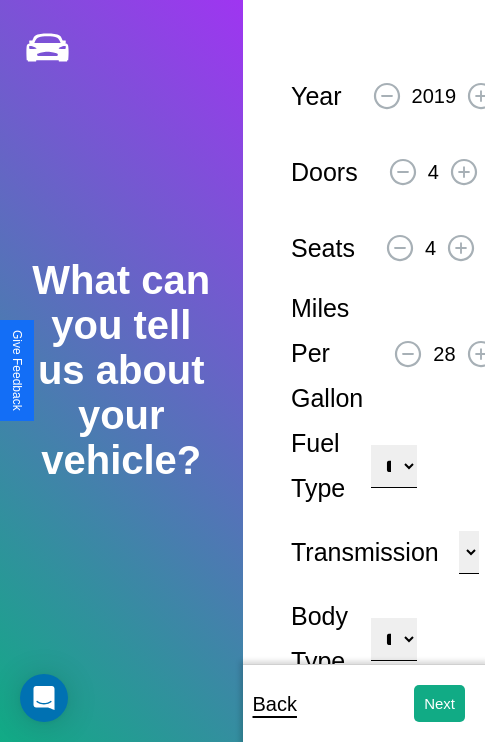 click on "**********" at bounding box center [393, 639] 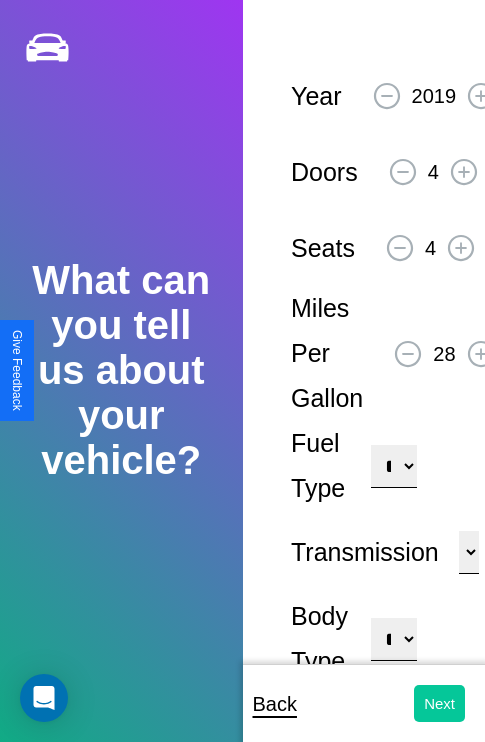 click on "Next" at bounding box center [439, 703] 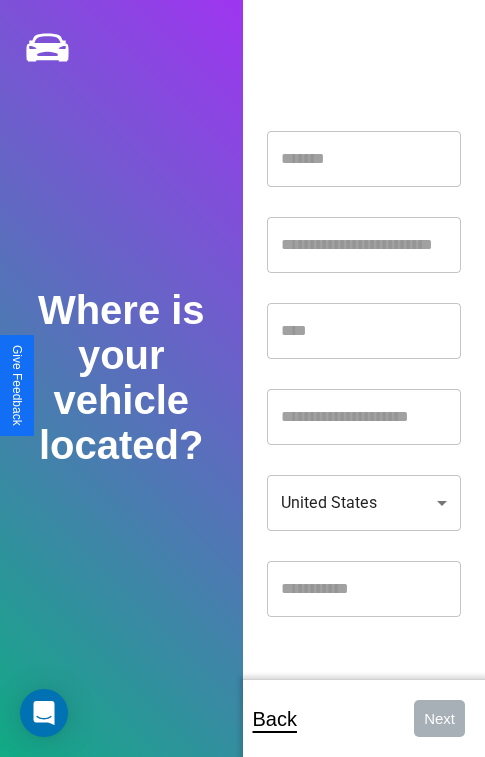 click at bounding box center (364, 159) 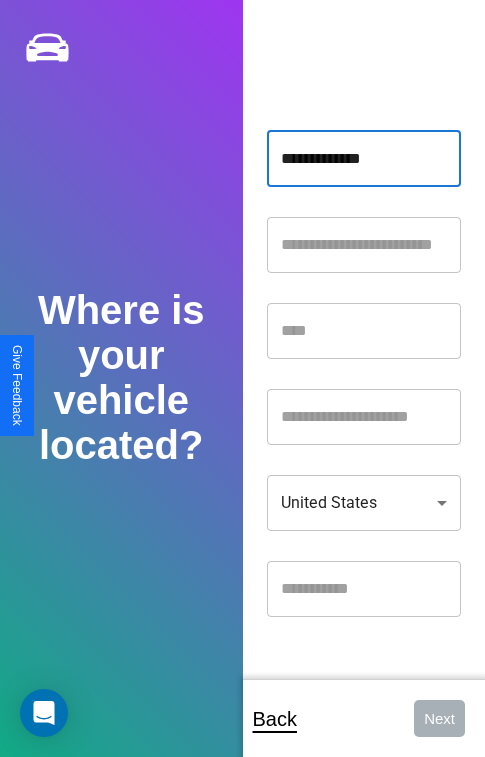 type on "**********" 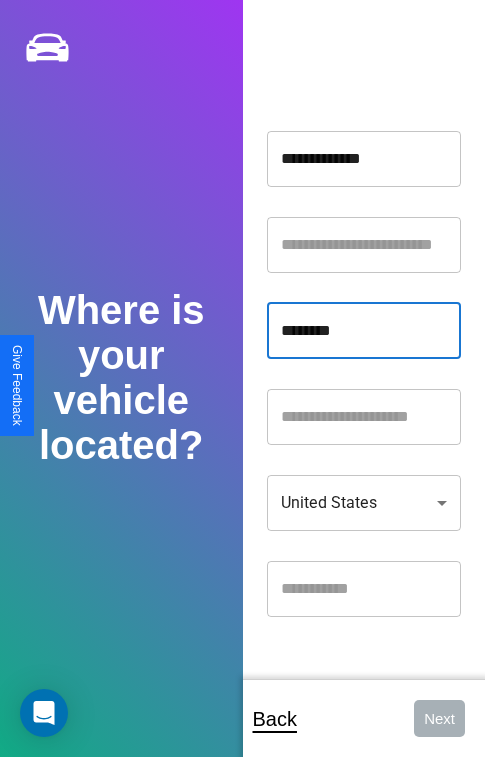 type on "********" 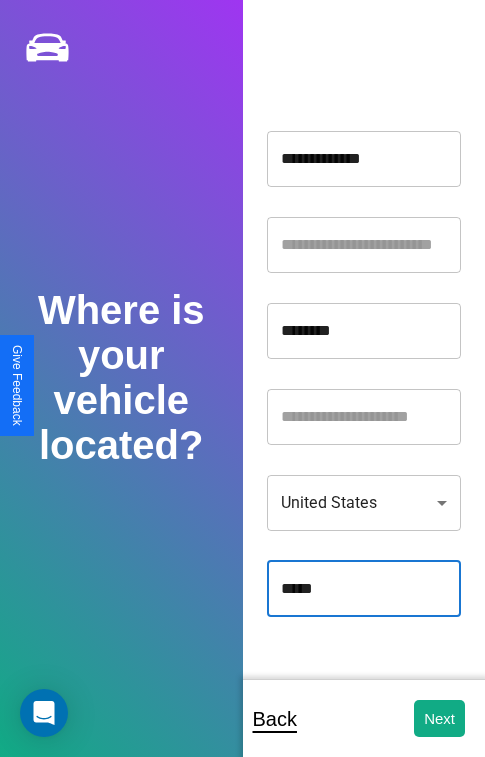 type on "*****" 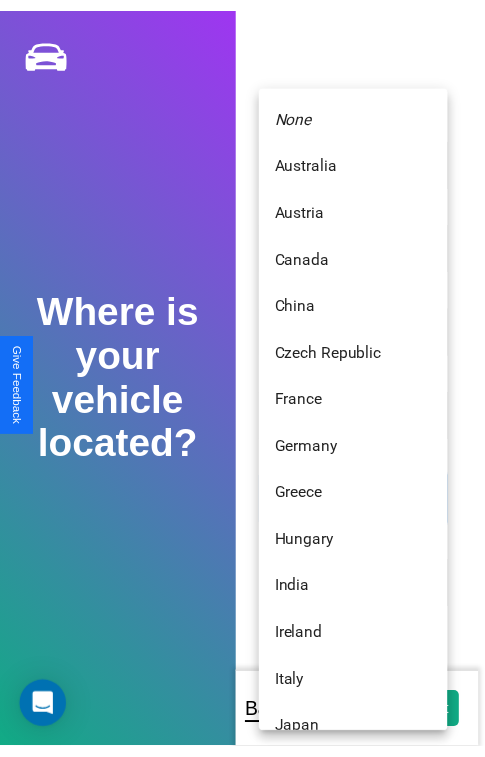 scroll, scrollTop: 459, scrollLeft: 0, axis: vertical 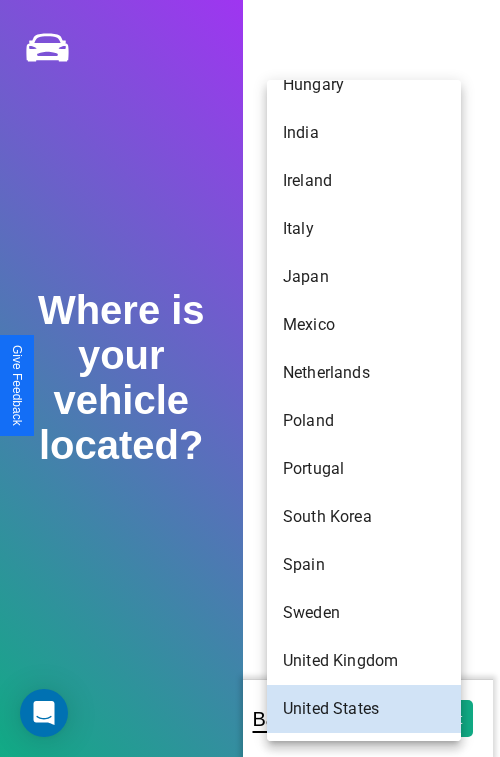 click on "Japan" at bounding box center (364, 277) 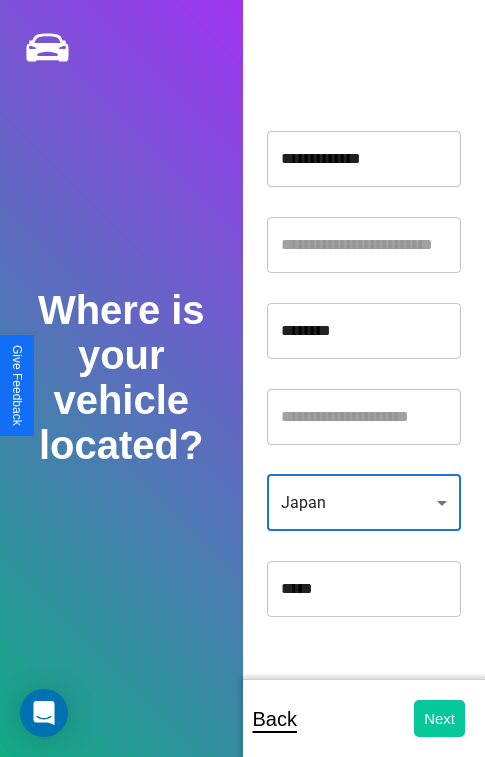 click on "Next" at bounding box center (439, 718) 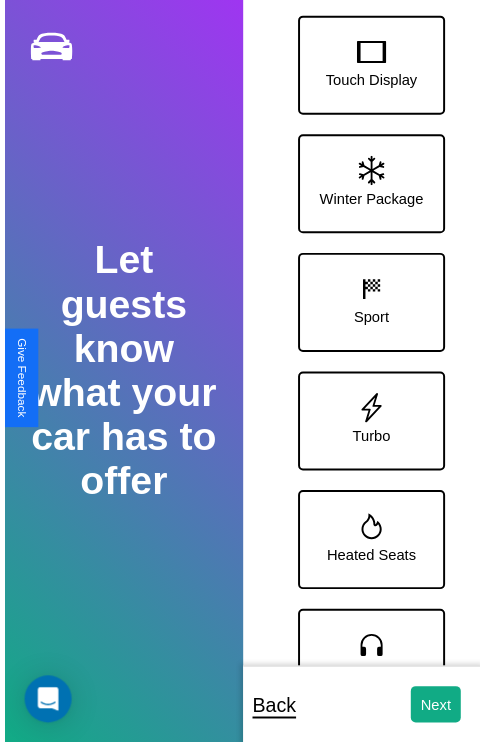 scroll, scrollTop: 249, scrollLeft: 0, axis: vertical 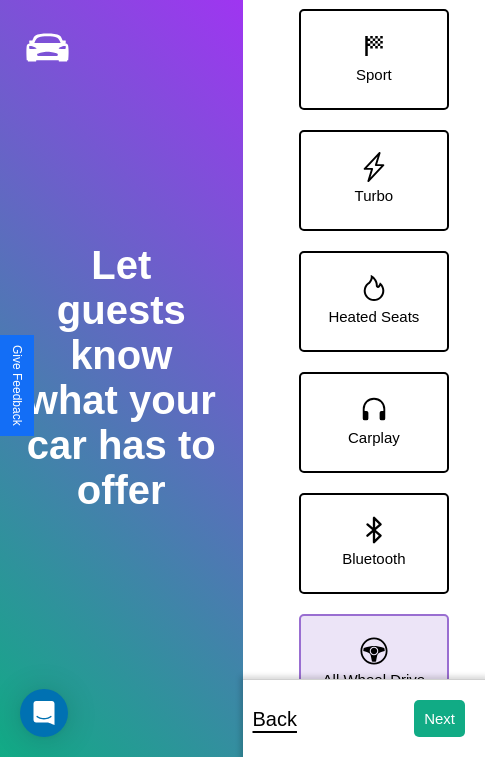 click 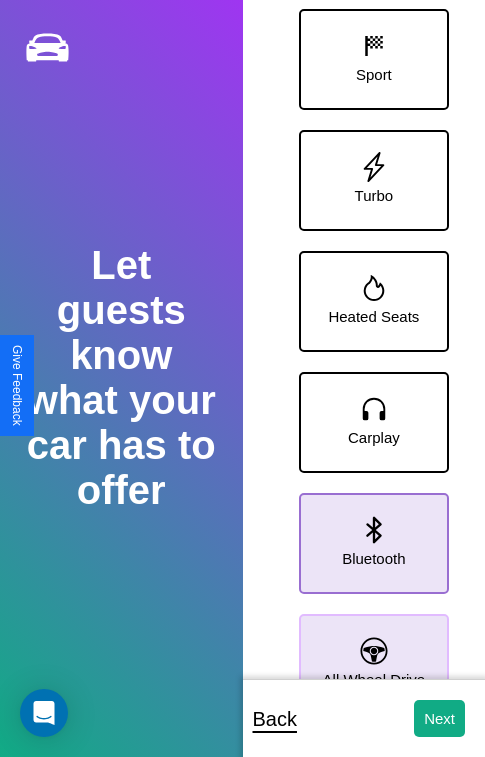 click 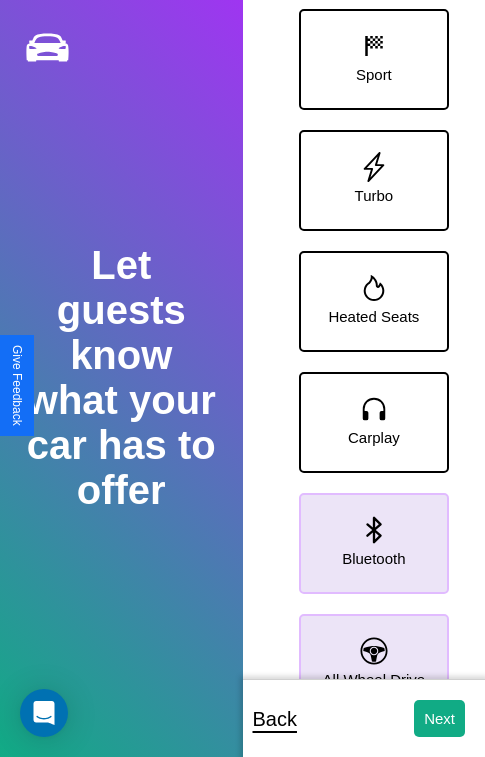 click 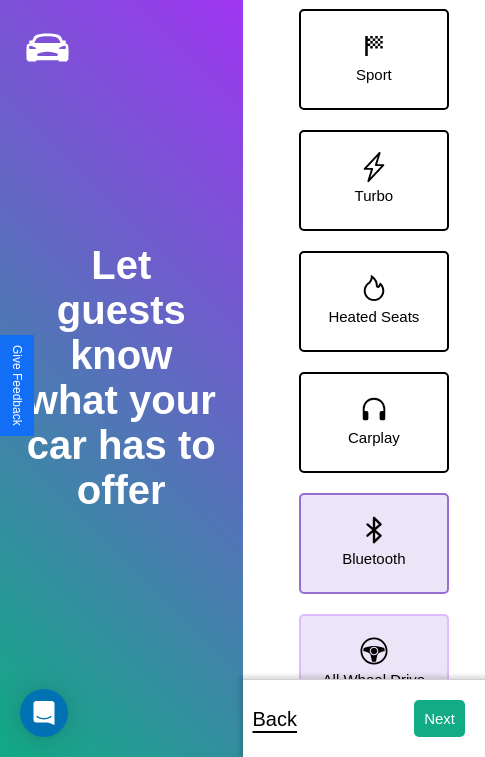 click 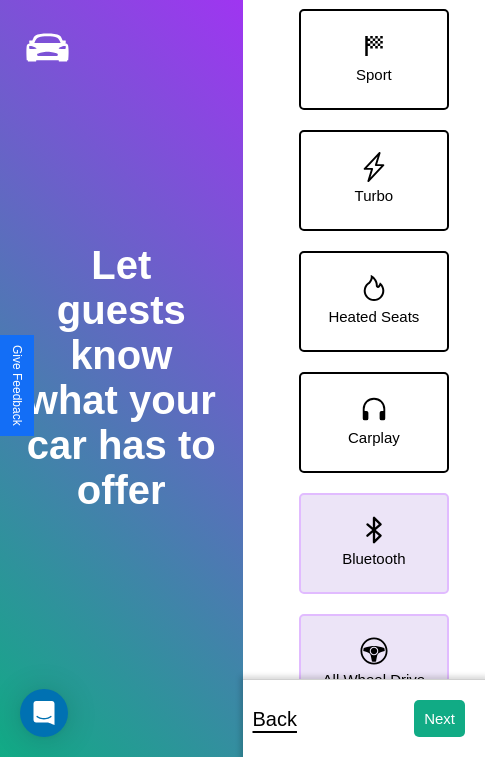 click 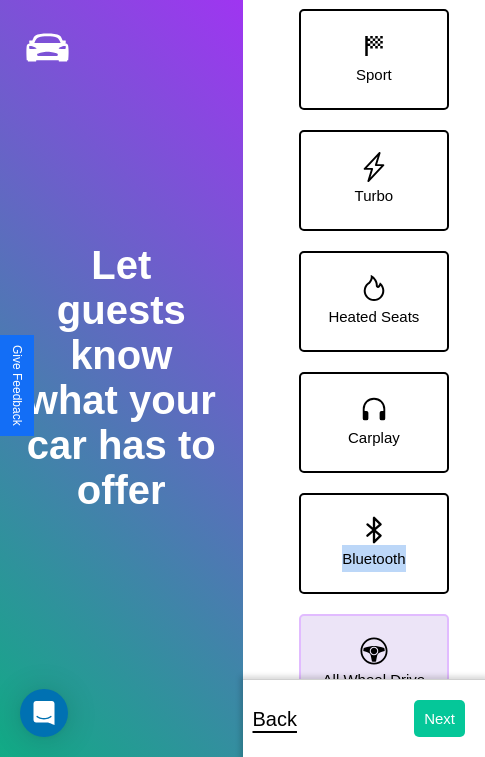 click on "Next" at bounding box center (439, 718) 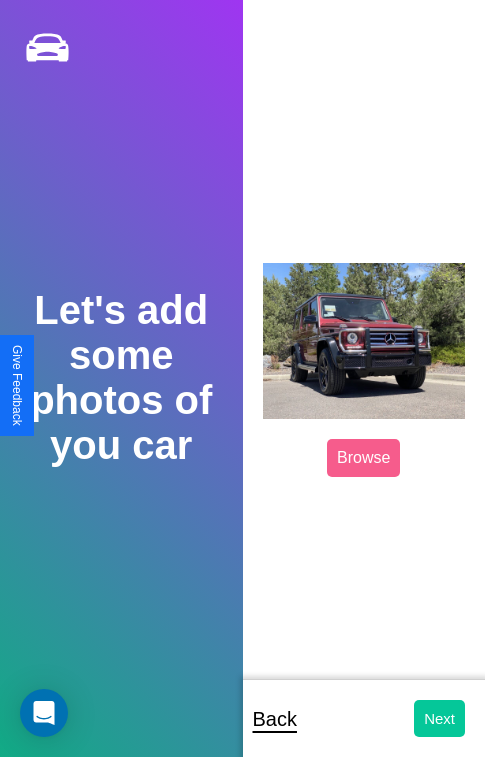 click on "Next" at bounding box center [439, 718] 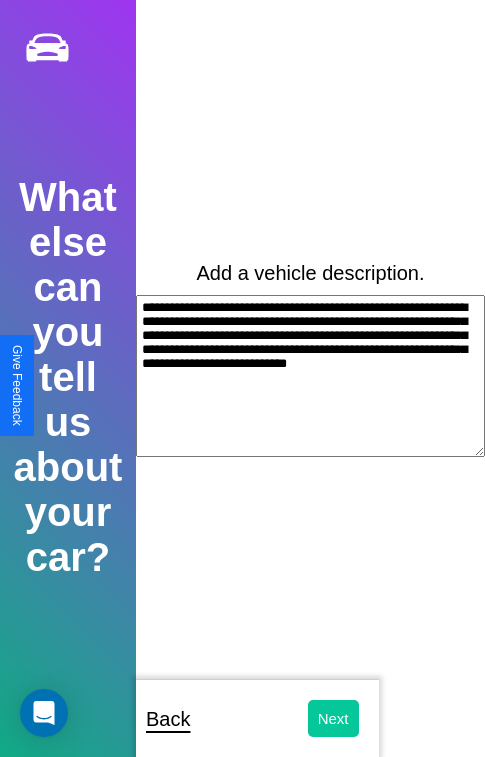 type on "**********" 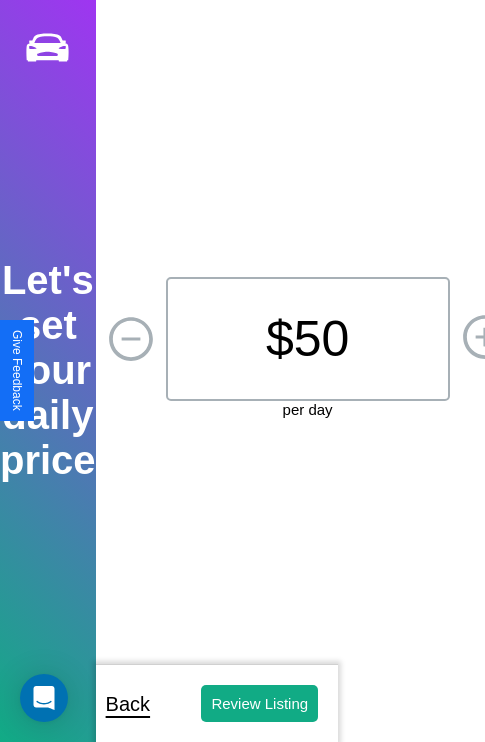 click on "$ 50" at bounding box center [308, 339] 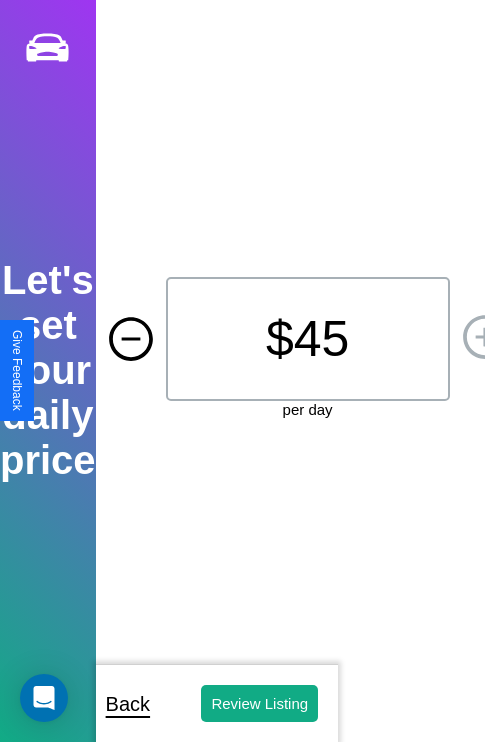 click 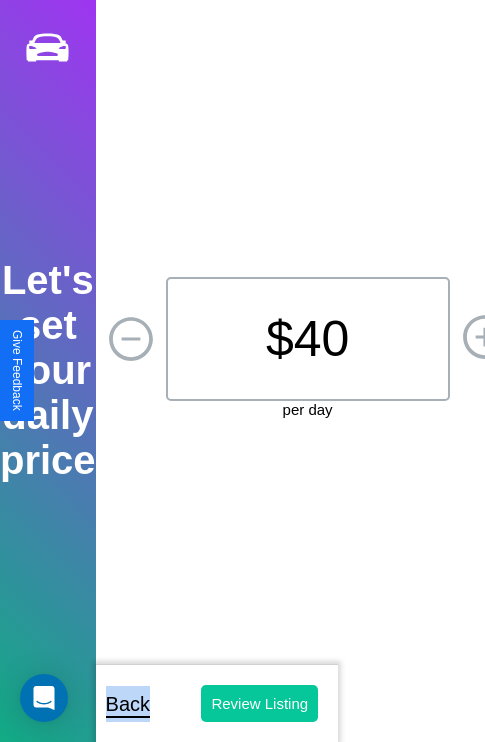 click on "Review Listing" at bounding box center (259, 703) 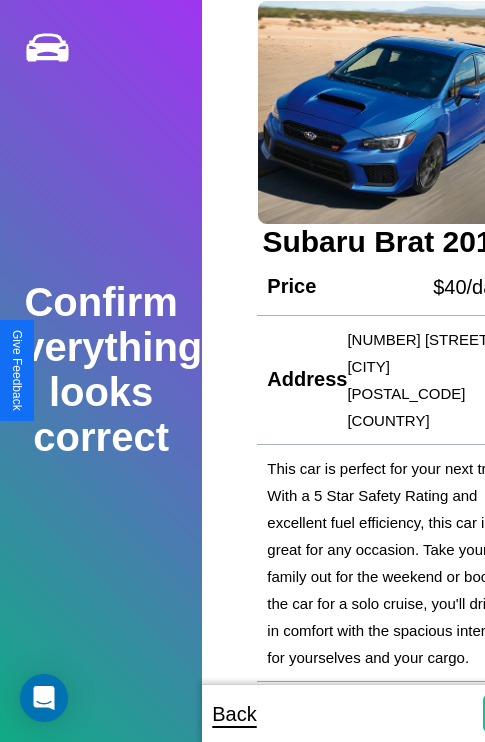 scroll, scrollTop: 5, scrollLeft: 54, axis: both 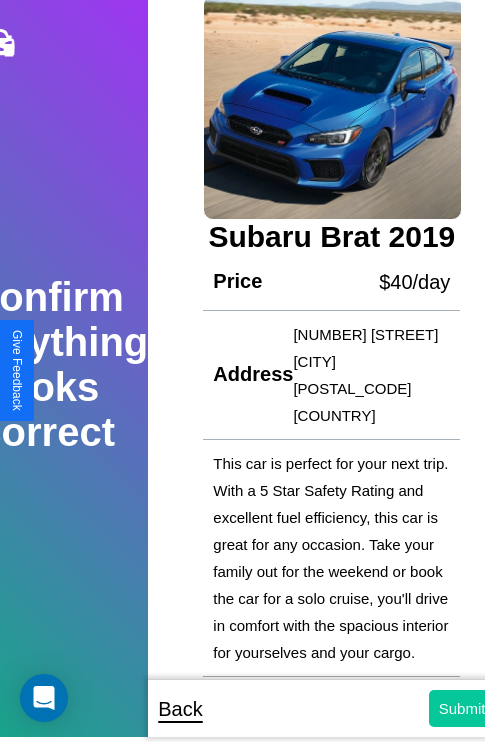 click on "Submit" at bounding box center [462, 708] 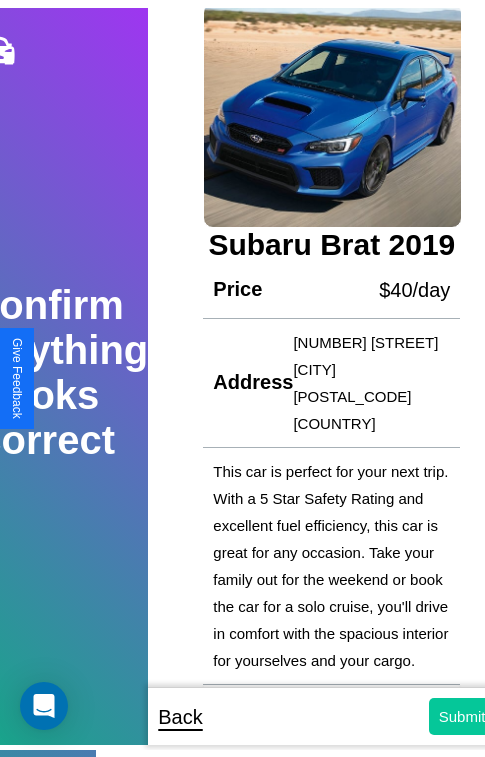 scroll, scrollTop: 5, scrollLeft: 0, axis: vertical 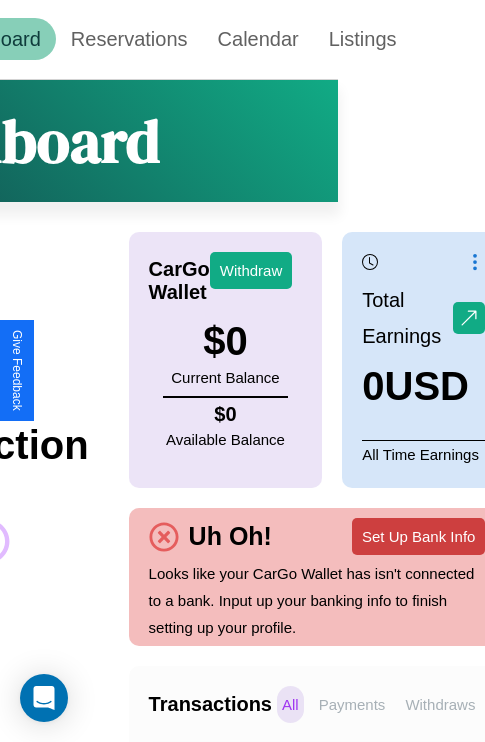 click on "Set Up Bank Info" at bounding box center (418, 536) 